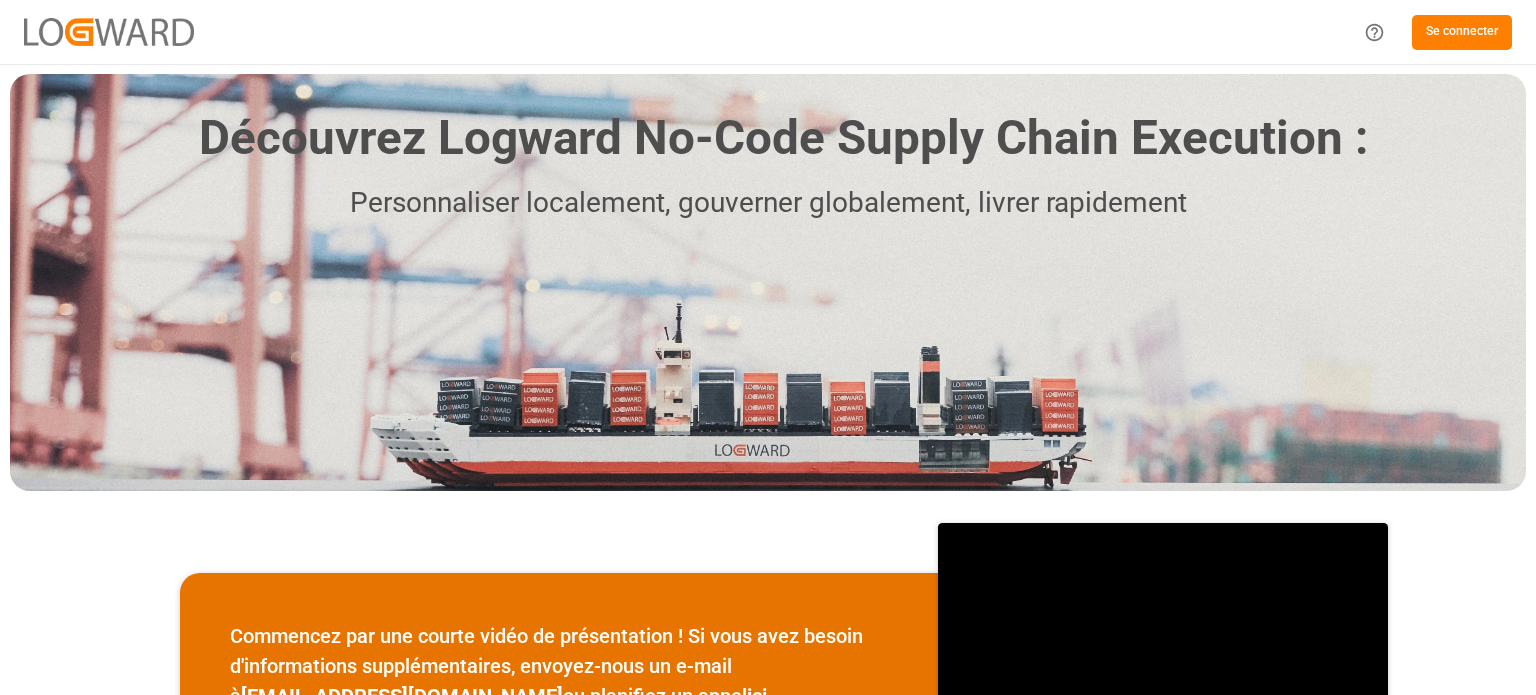 scroll, scrollTop: 0, scrollLeft: 0, axis: both 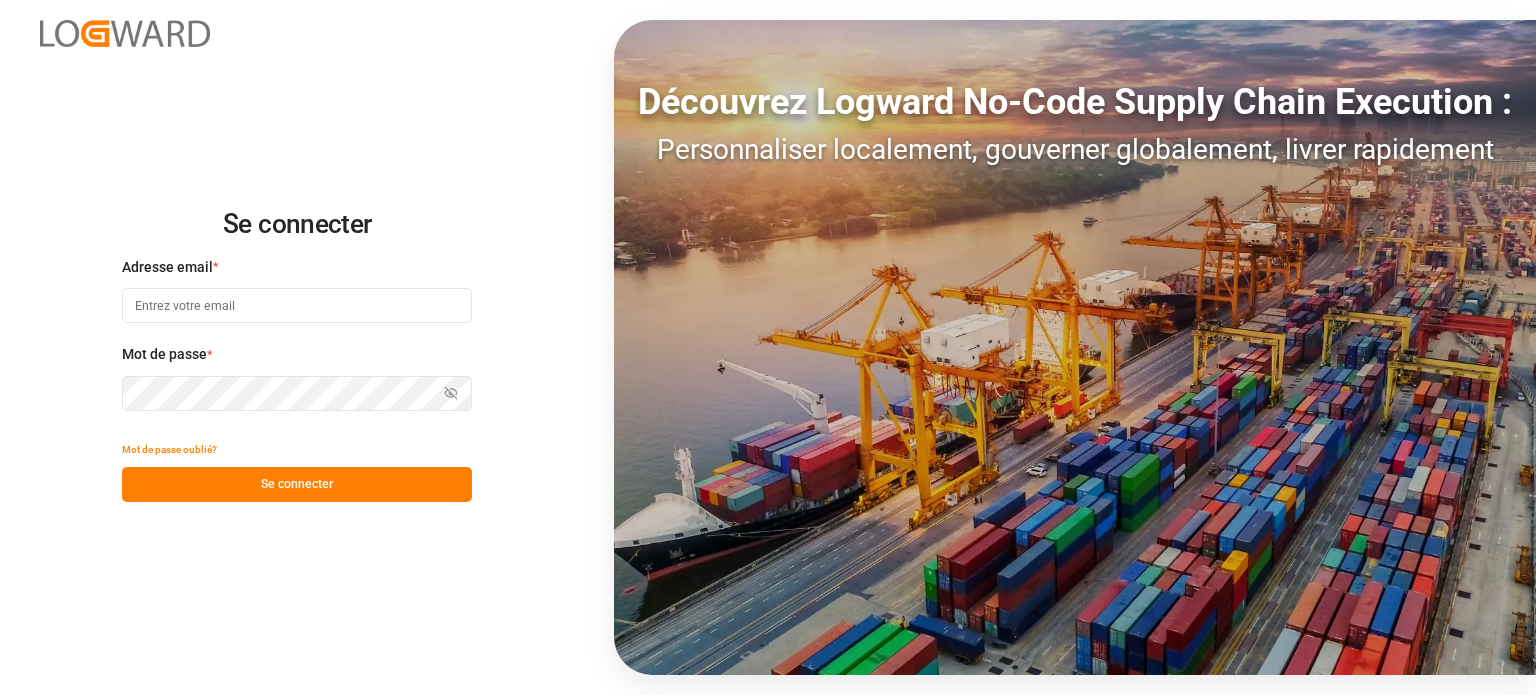 type on "wta.affretement@wta-group.fr" 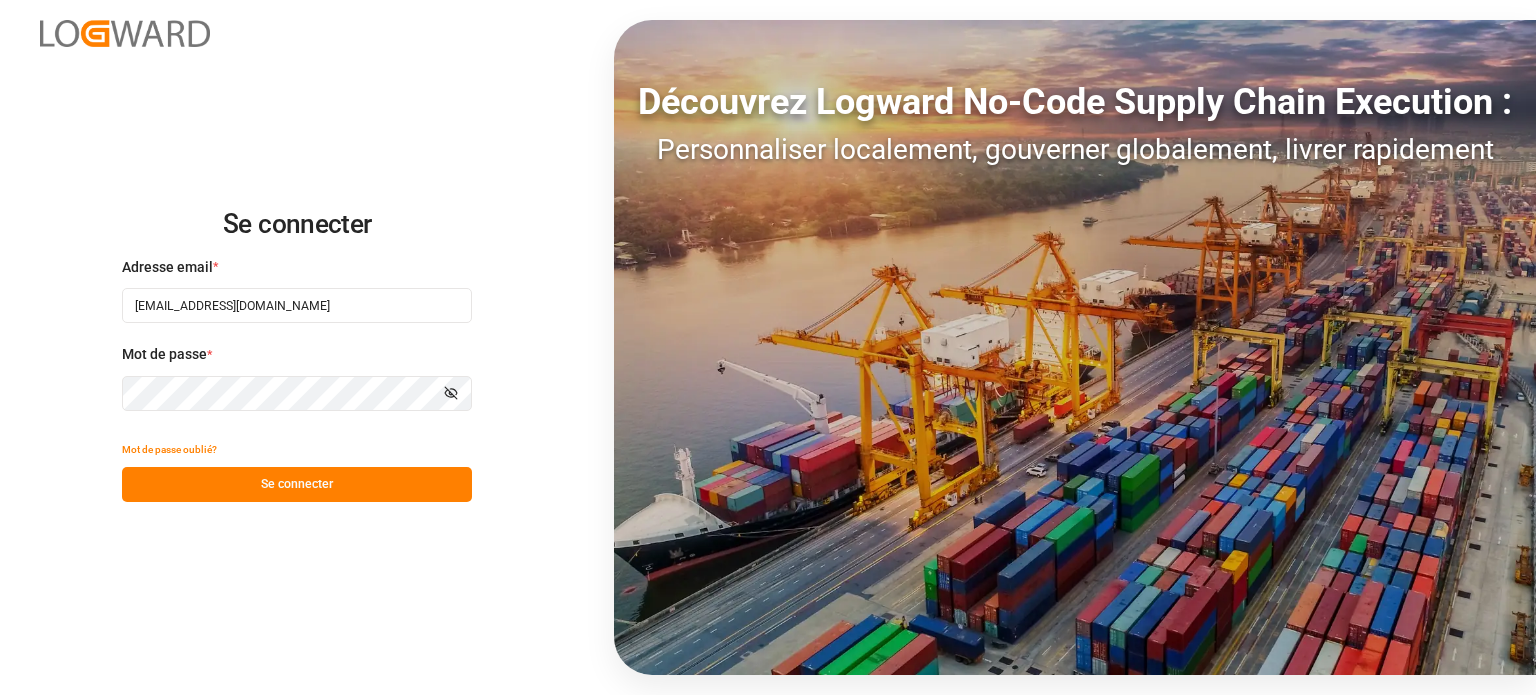 click on "Se connecter" at bounding box center [297, 484] 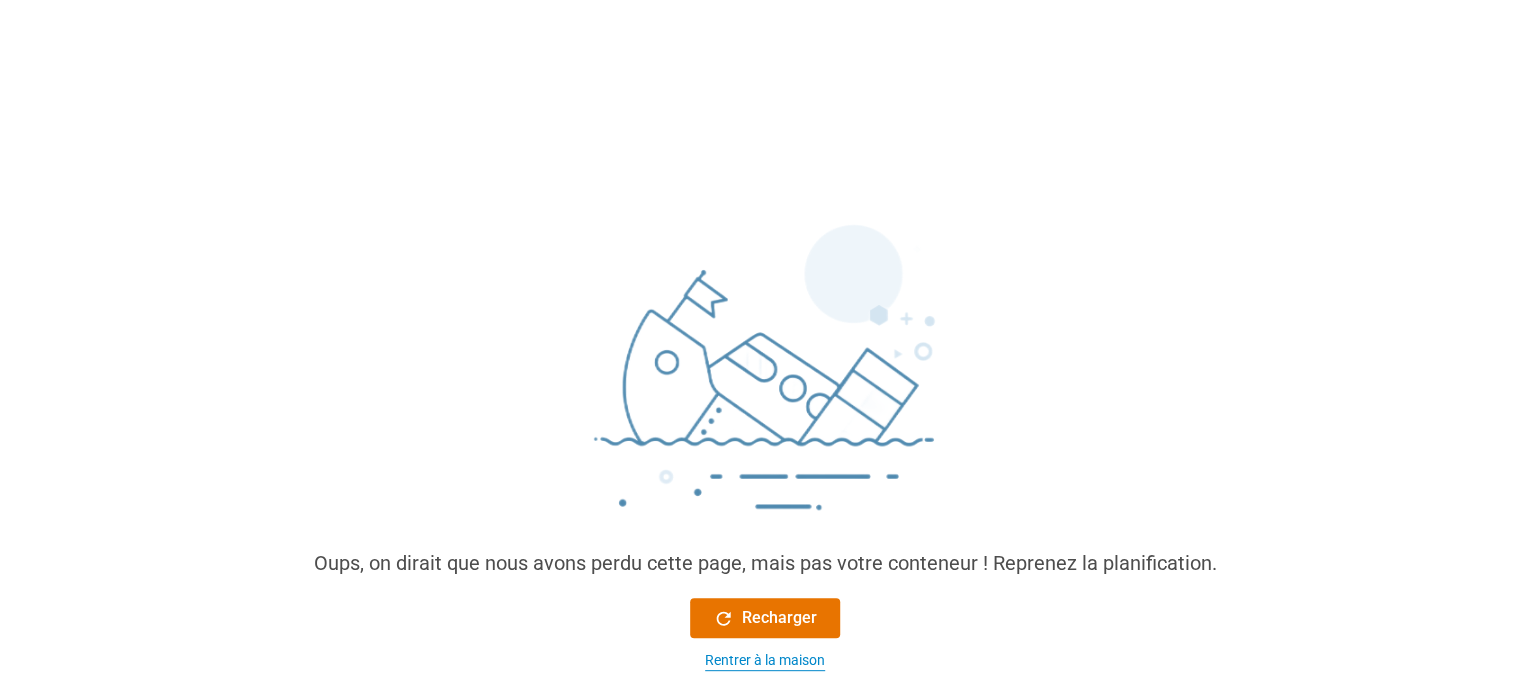 click on "Rentrer à la maison" at bounding box center [765, 660] 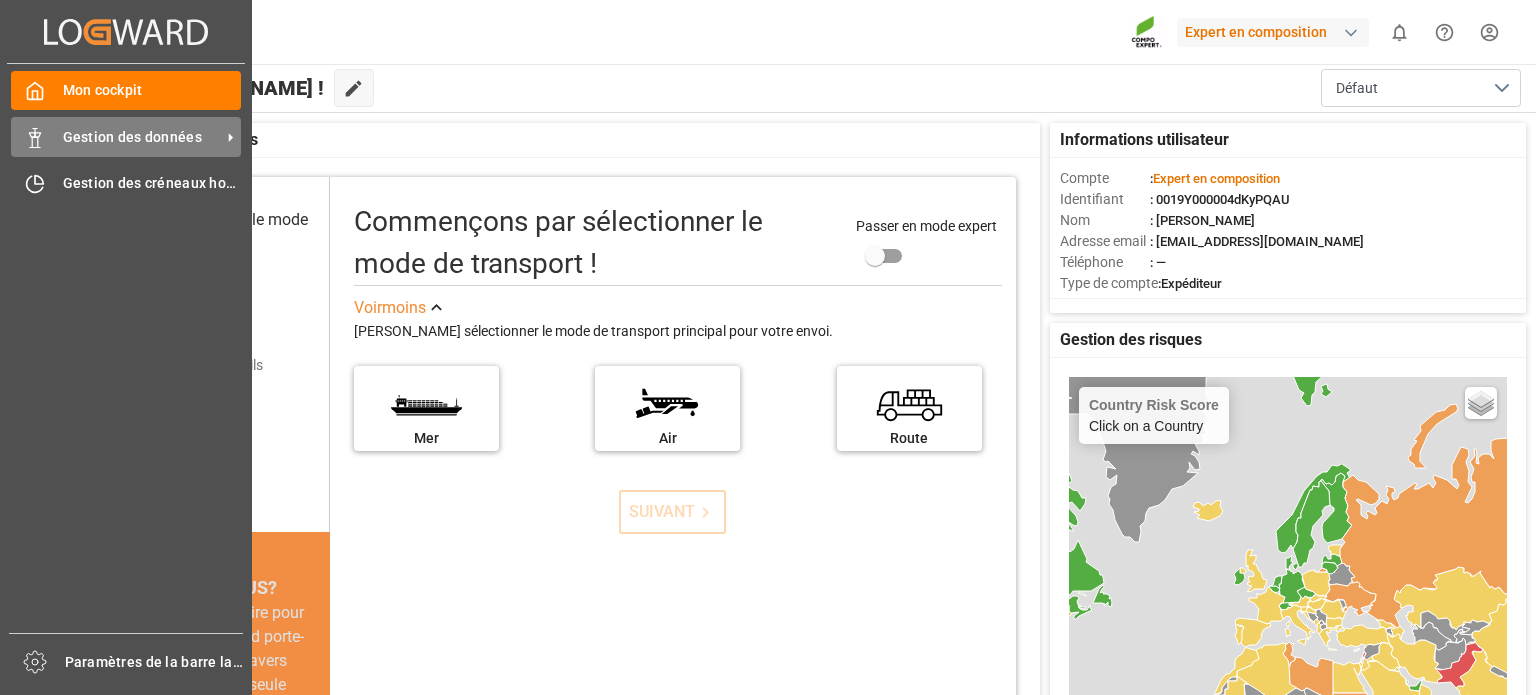 click 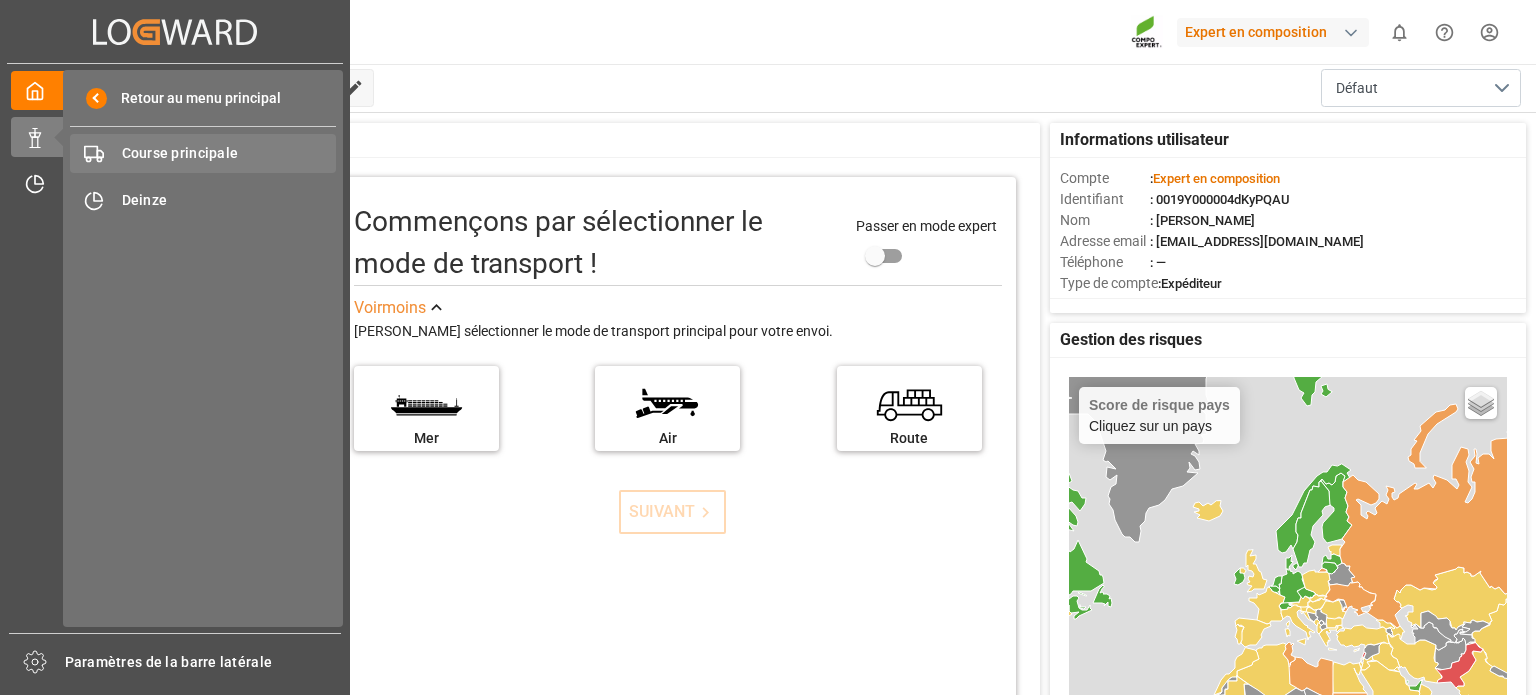 click on "Course principale" at bounding box center (180, 153) 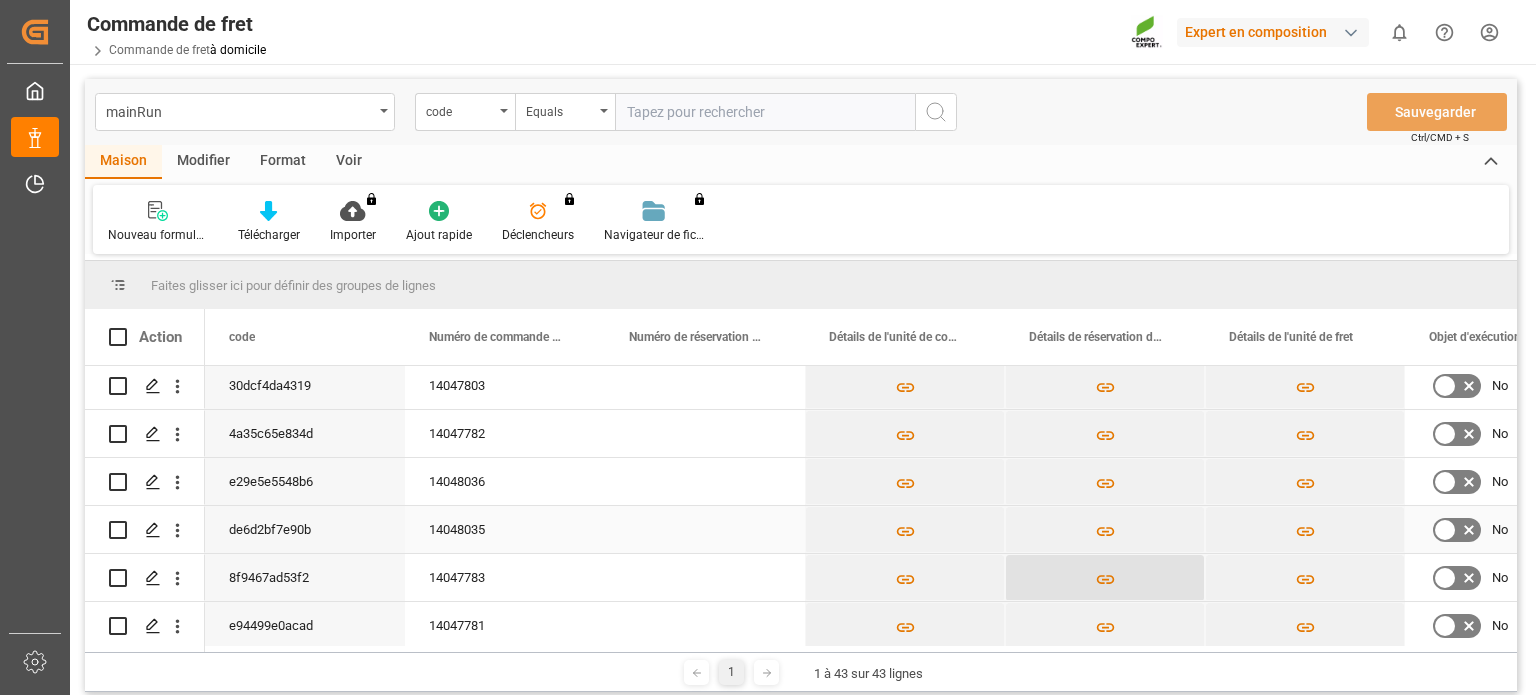 scroll, scrollTop: 1030, scrollLeft: 0, axis: vertical 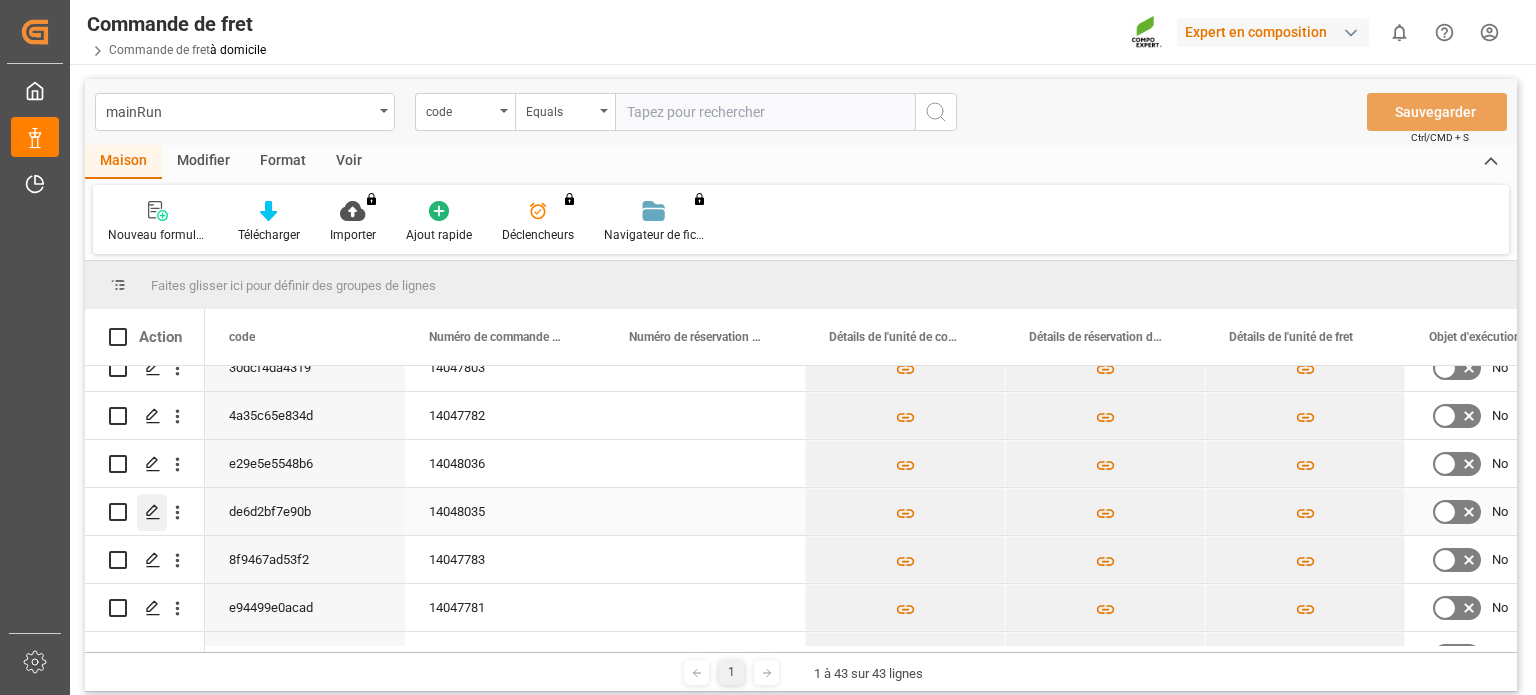 click at bounding box center (152, 512) 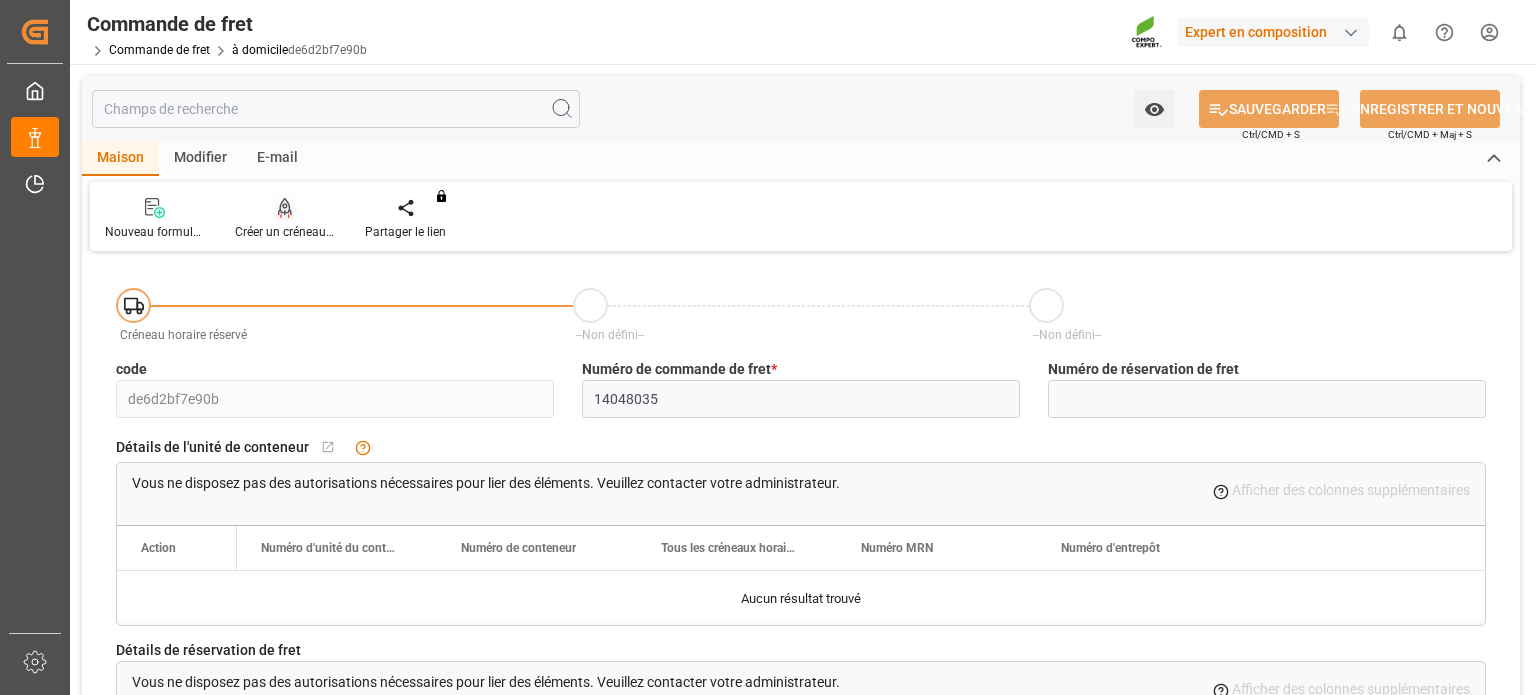 click on "Créer un créneau horaire" at bounding box center [301, 232] 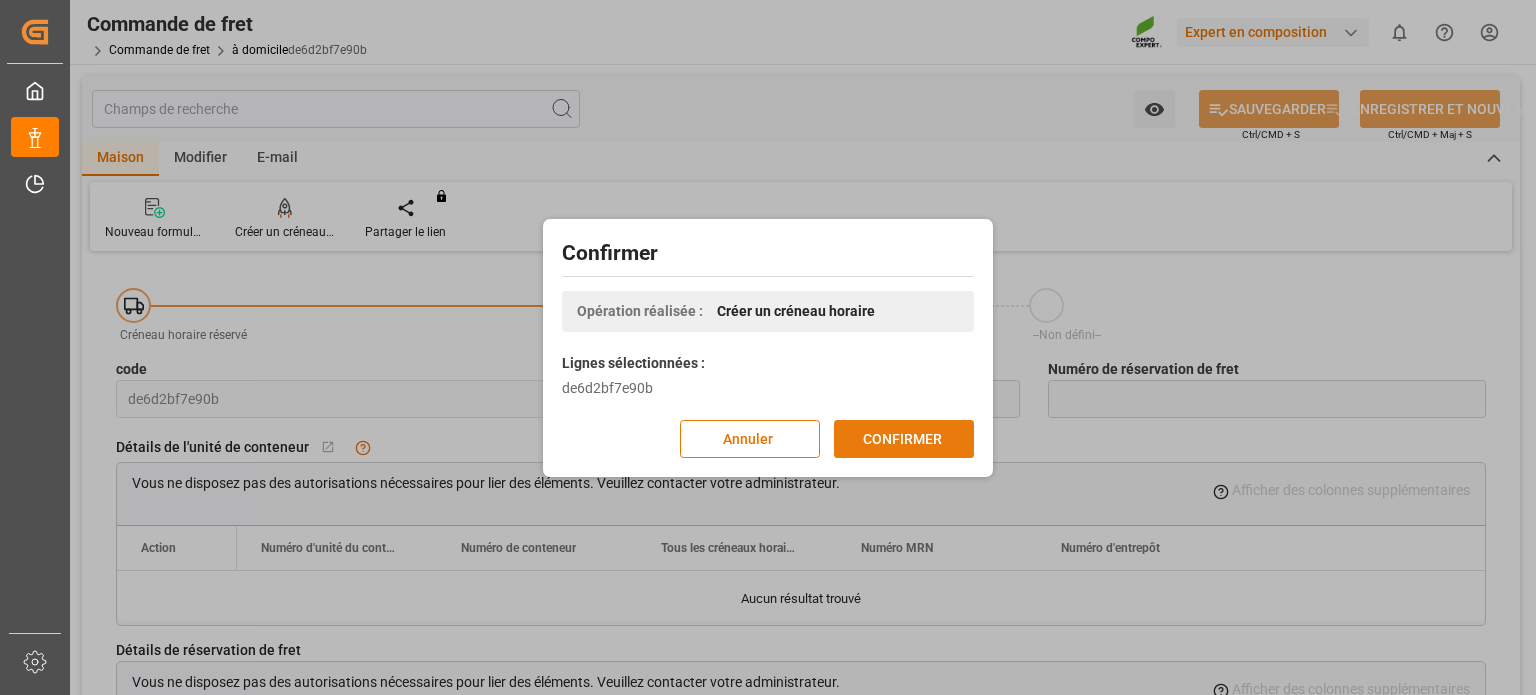 click on "CONFIRMER" at bounding box center (902, 438) 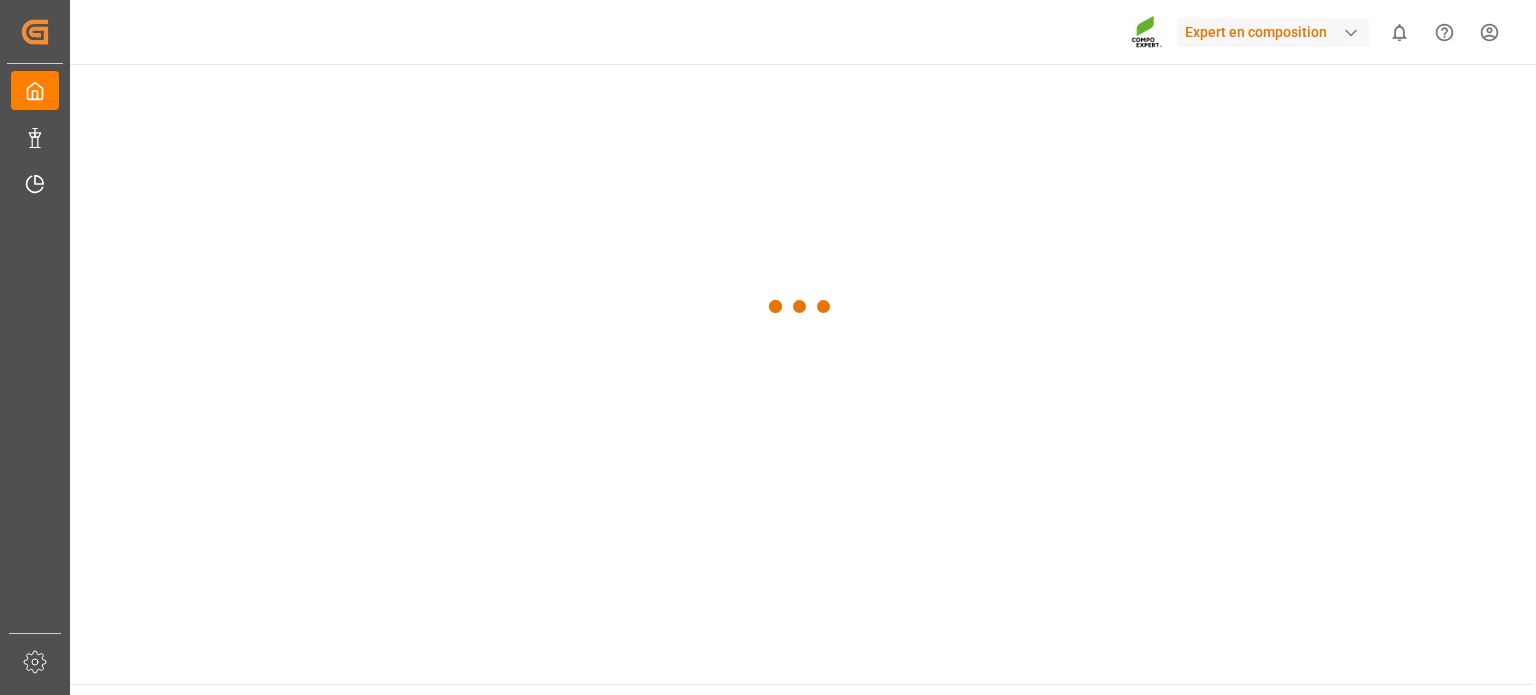 scroll, scrollTop: 0, scrollLeft: 0, axis: both 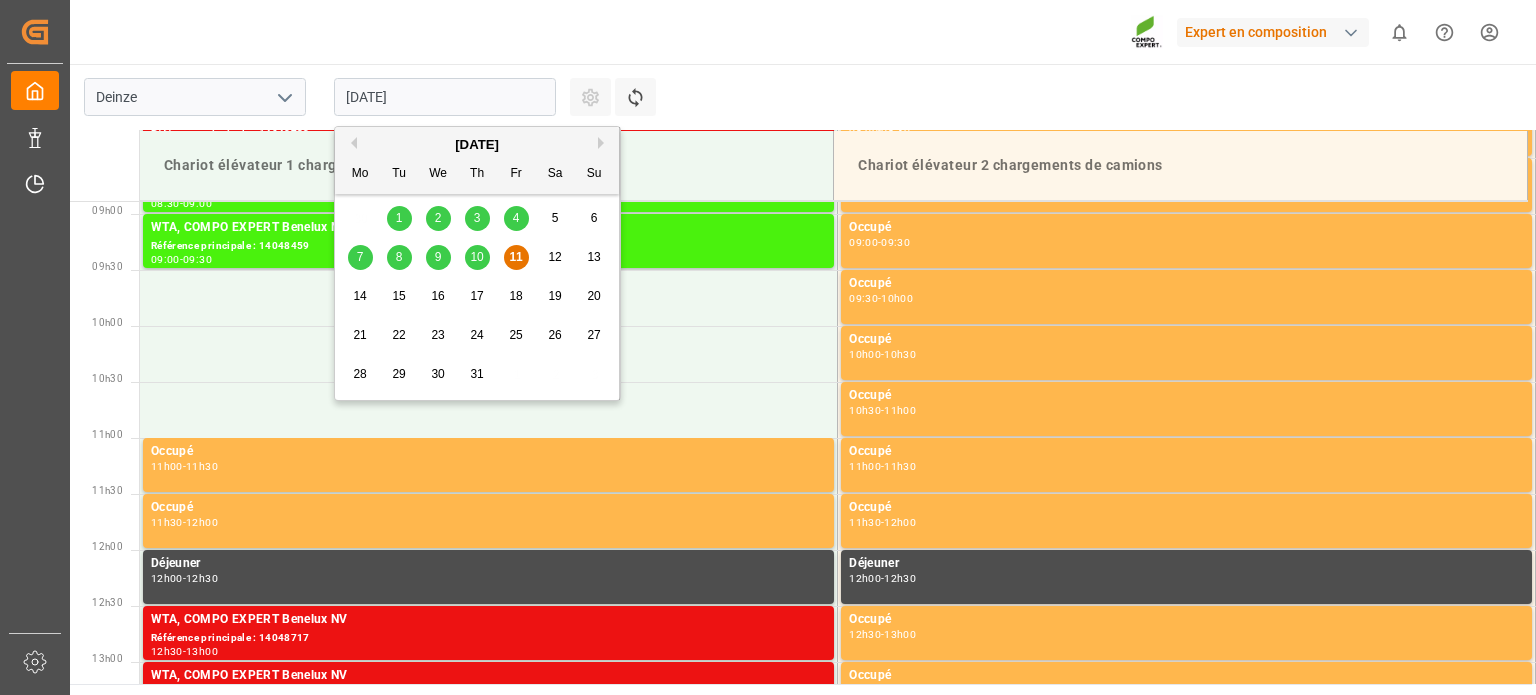 click on "[DATE]" at bounding box center (445, 97) 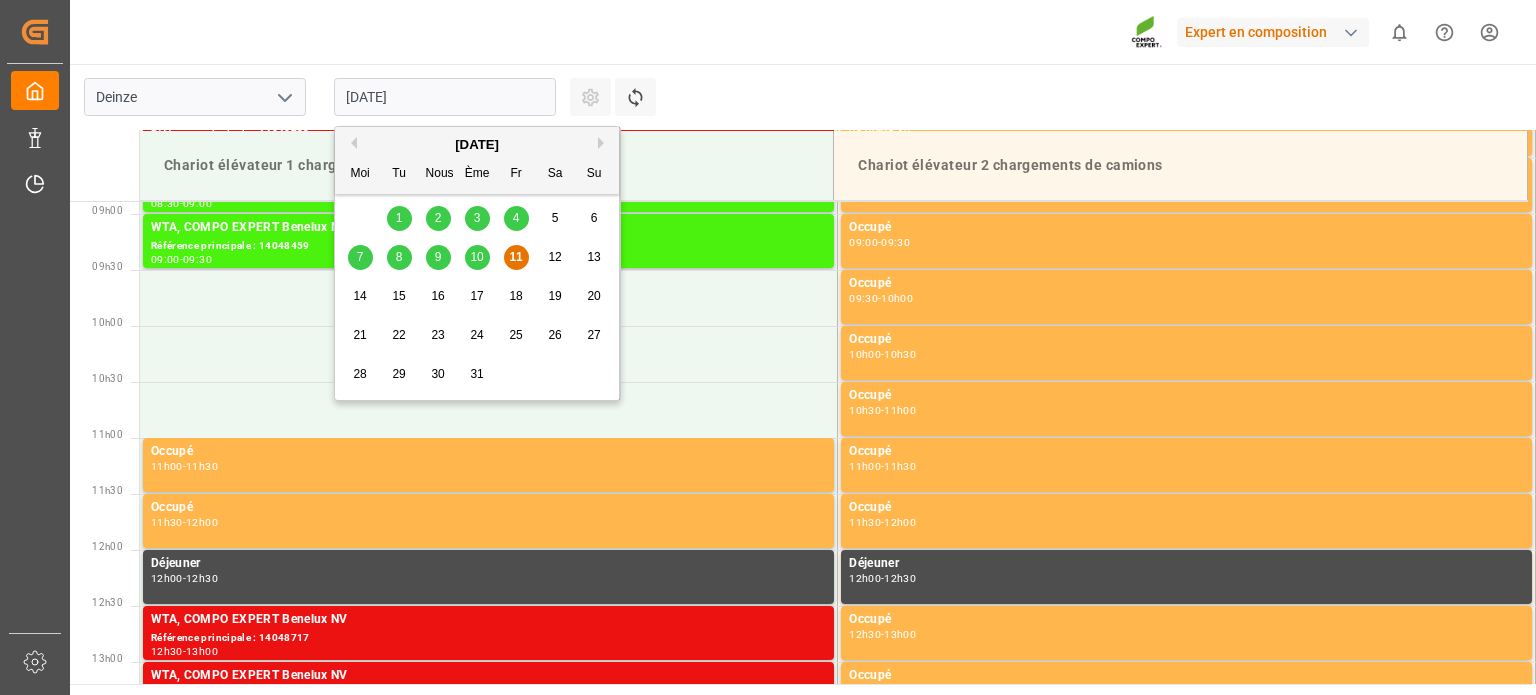 click on "15" at bounding box center [399, 297] 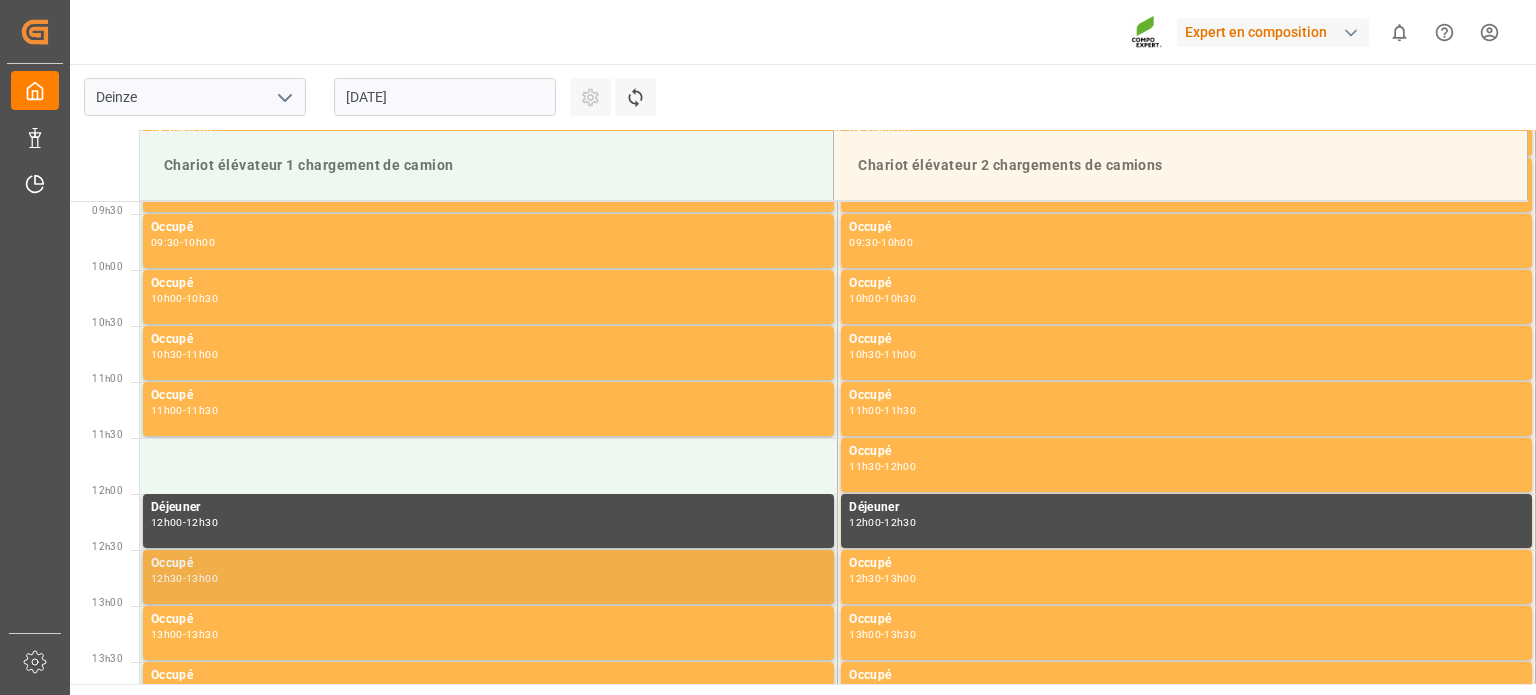 scroll, scrollTop: 1095, scrollLeft: 0, axis: vertical 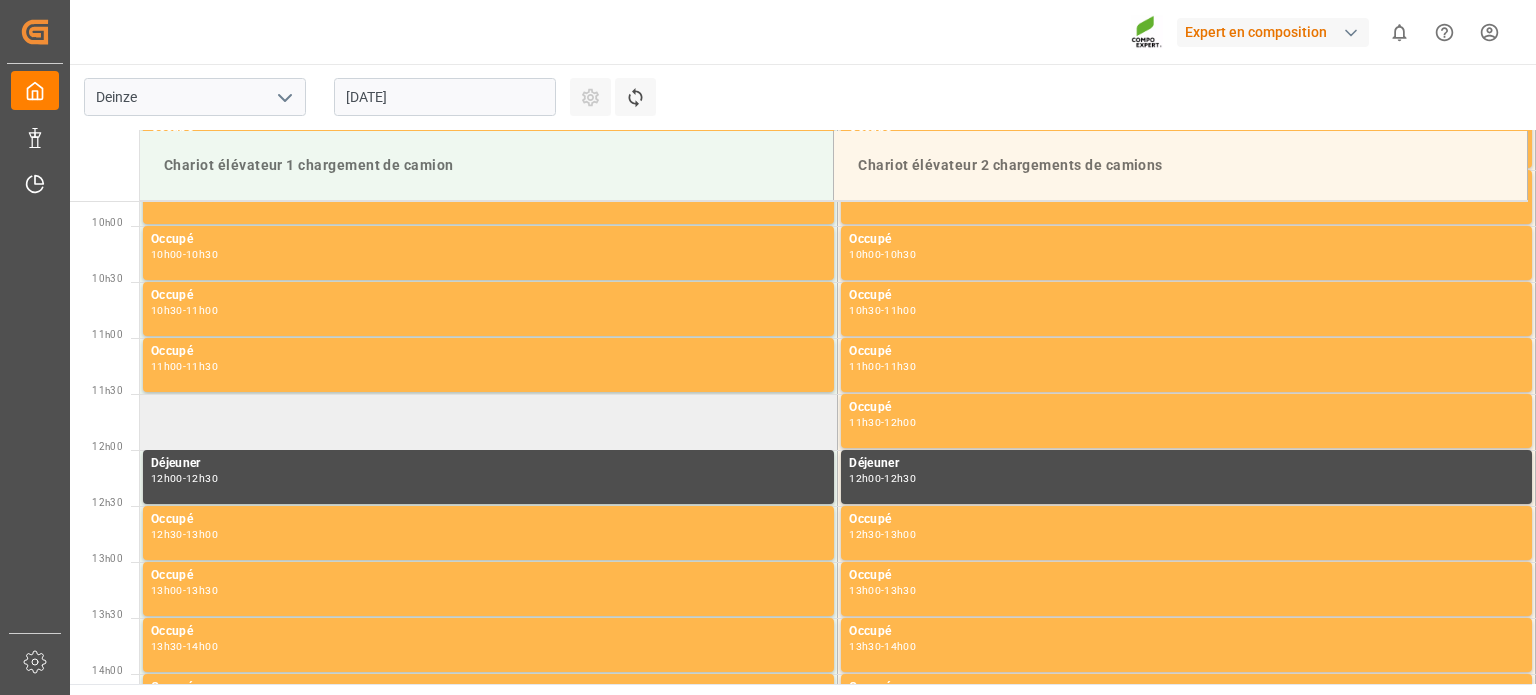 click at bounding box center (489, 422) 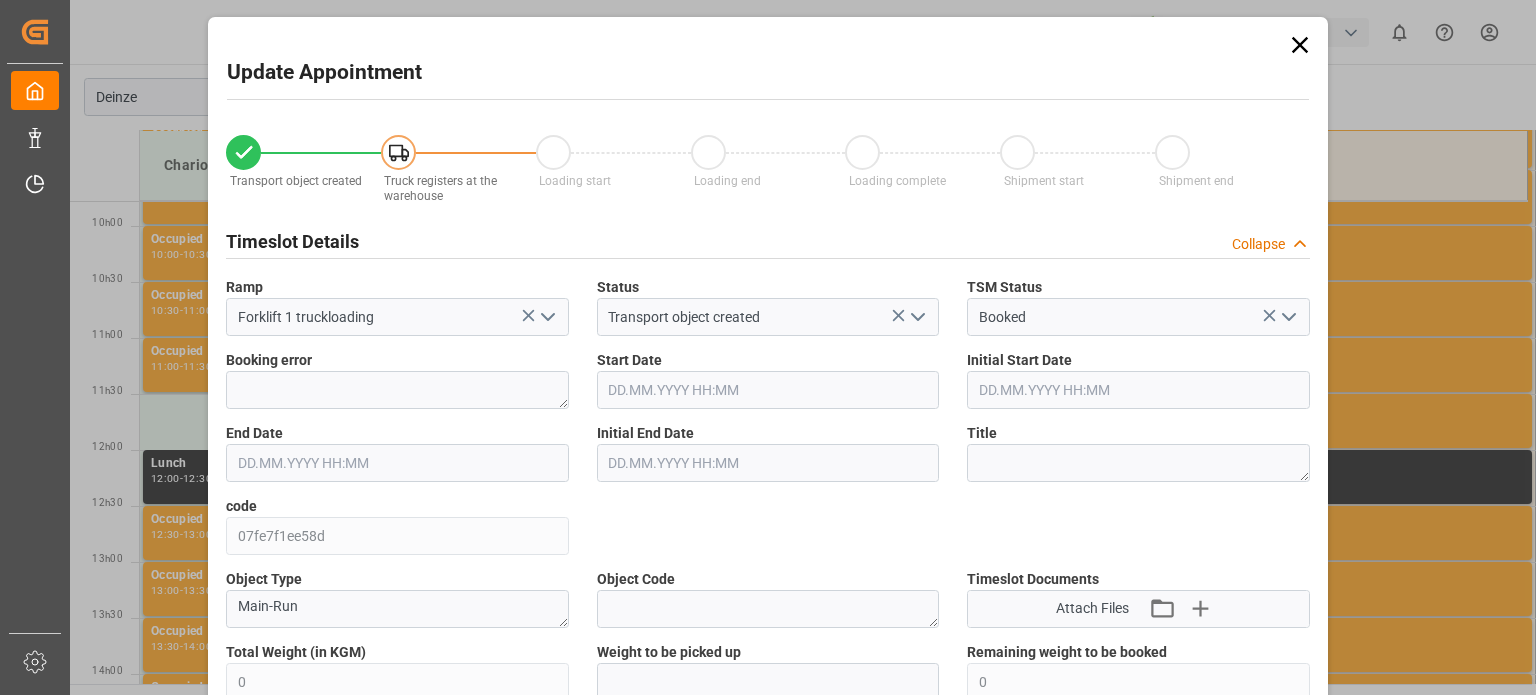 type on "0" 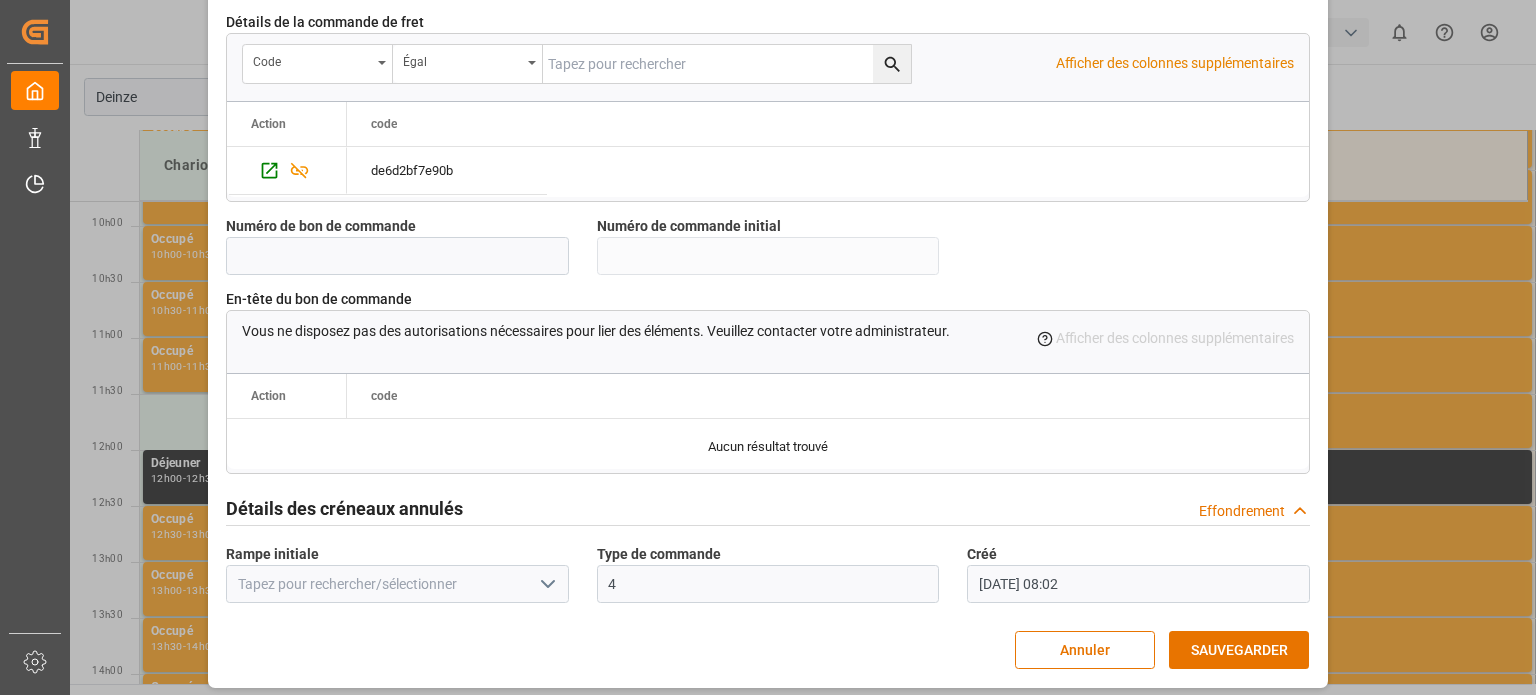 scroll, scrollTop: 1936, scrollLeft: 0, axis: vertical 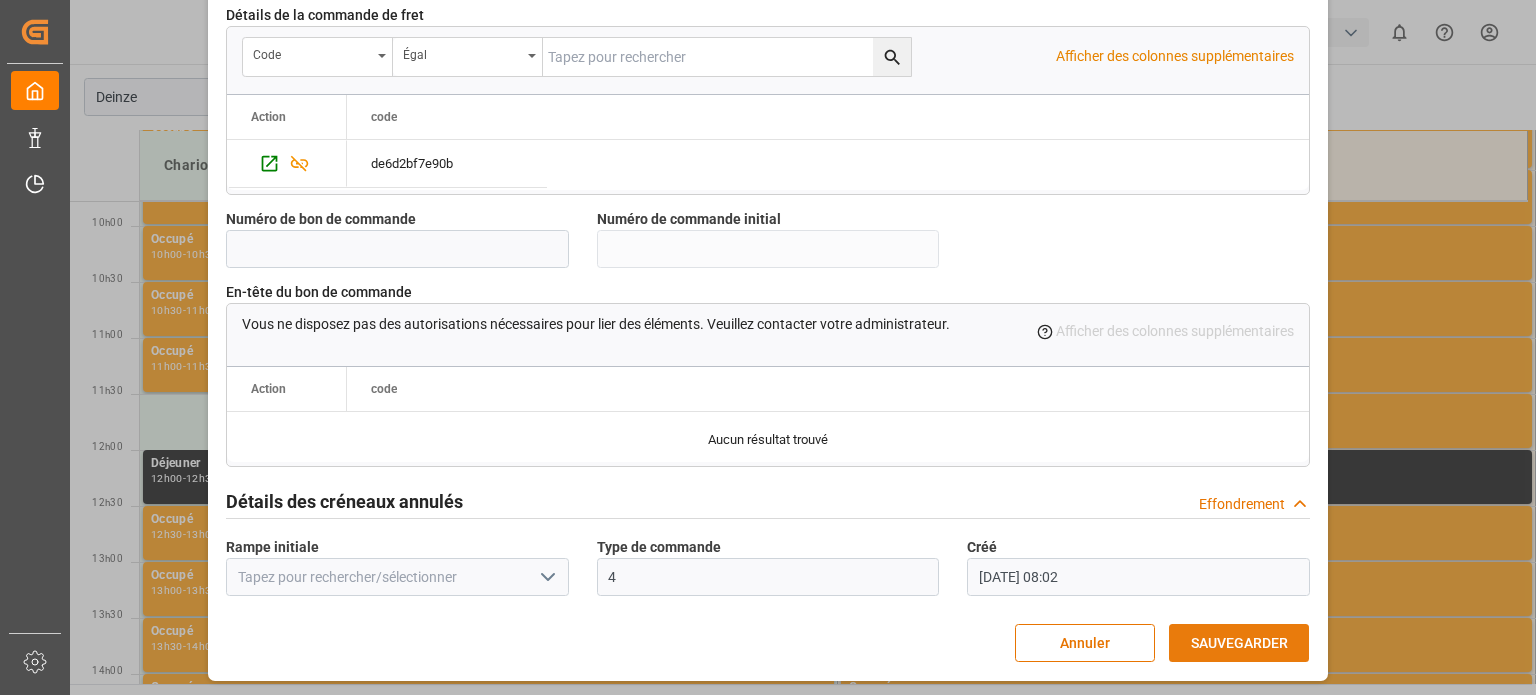 click on "SAUVEGARDER" at bounding box center (1239, 643) 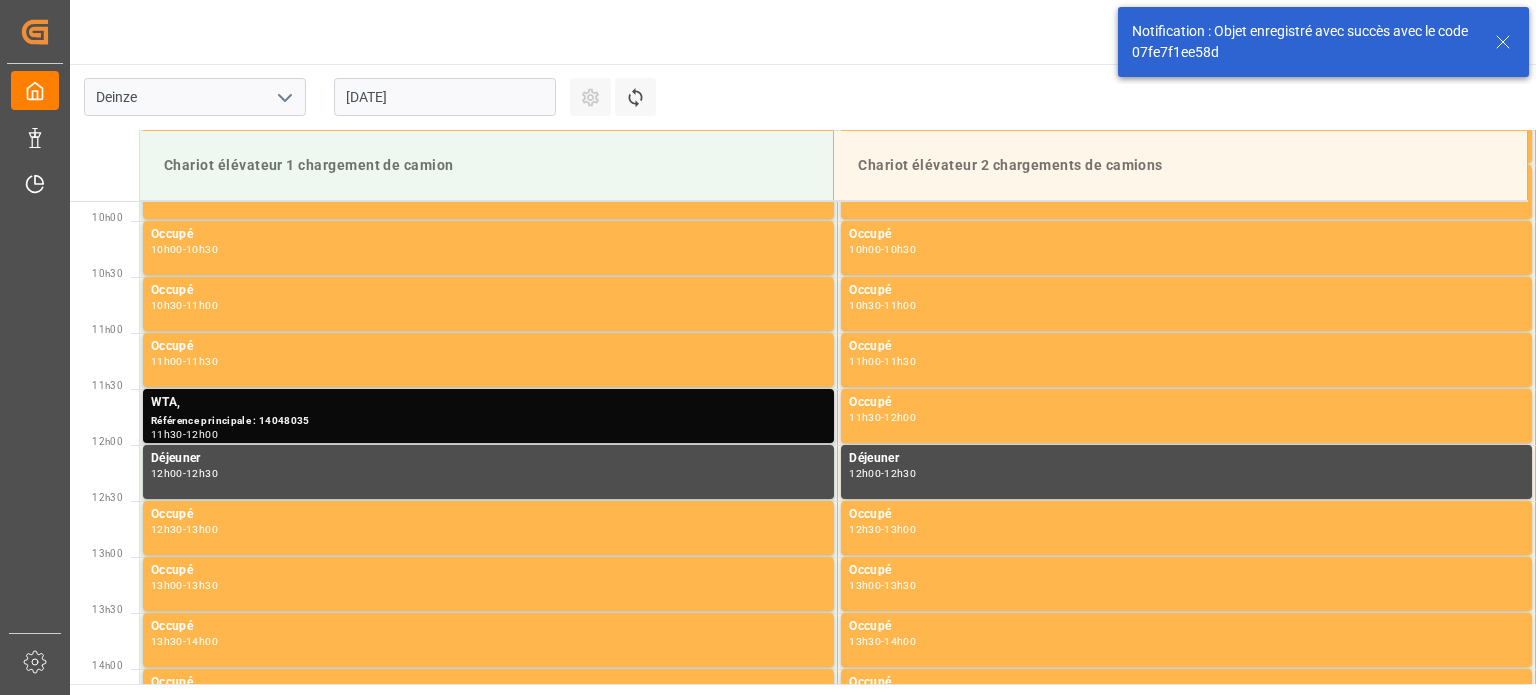 scroll, scrollTop: 1107, scrollLeft: 0, axis: vertical 